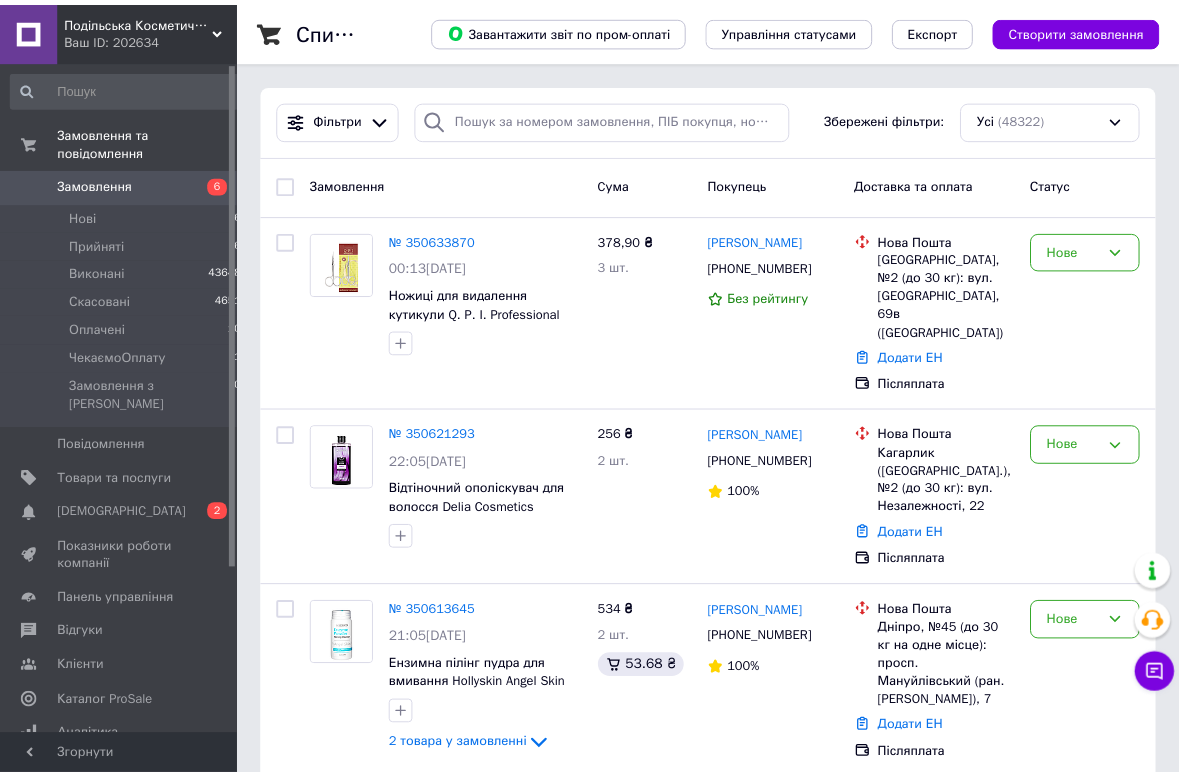 scroll, scrollTop: 0, scrollLeft: 0, axis: both 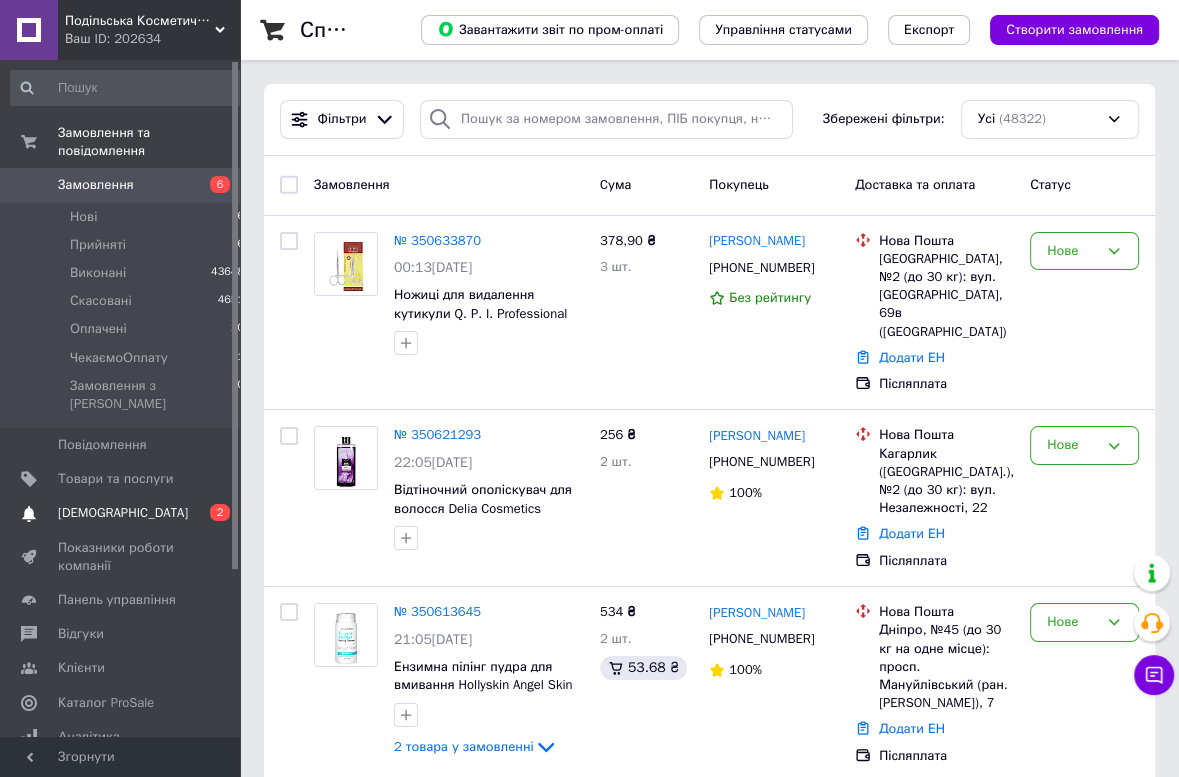 click on "[DEMOGRAPHIC_DATA]" at bounding box center (123, 513) 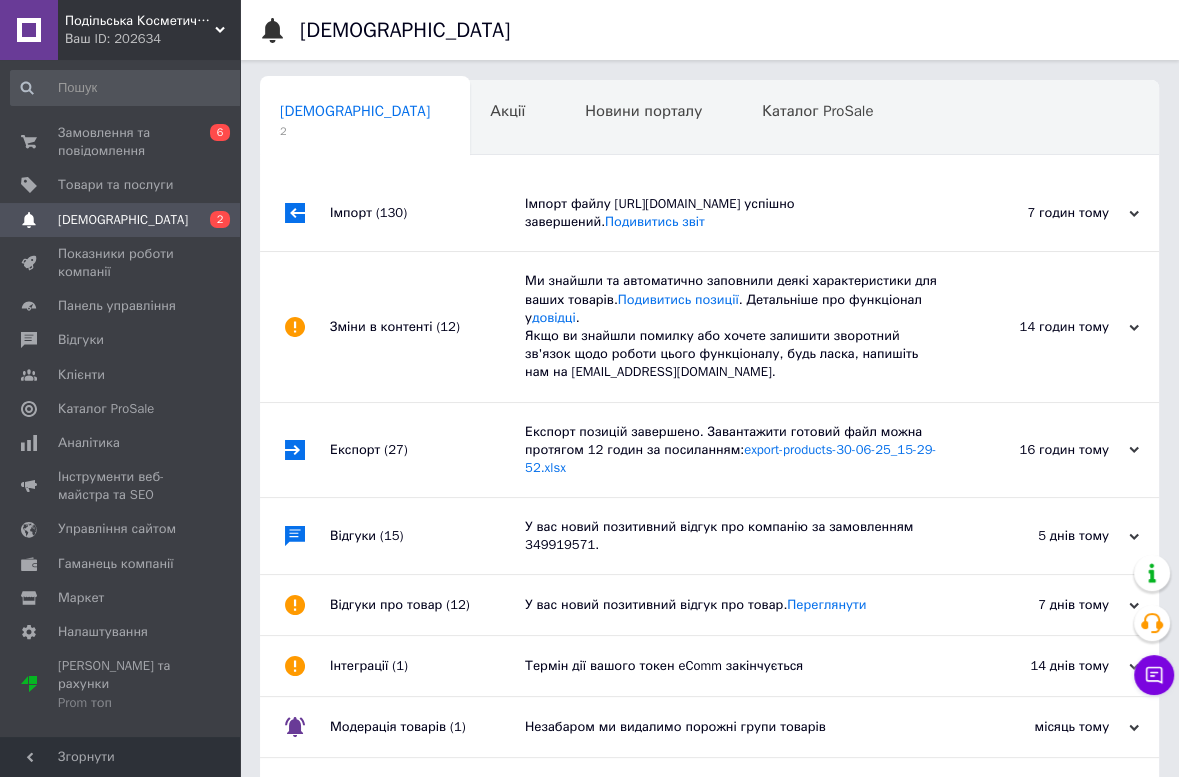 scroll, scrollTop: 0, scrollLeft: 10, axis: horizontal 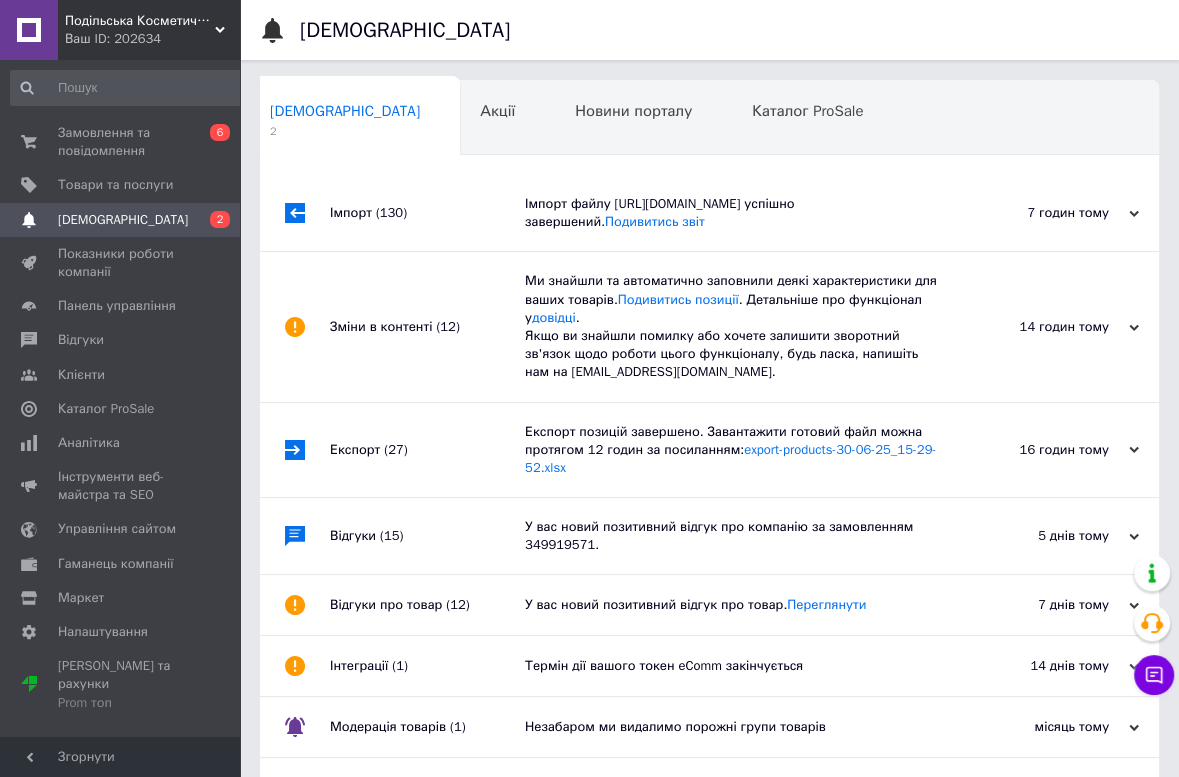 click on "Імпорт файлу [URL][DOMAIN_NAME] успішно завершений.  Подивитись звіт" at bounding box center [732, 213] 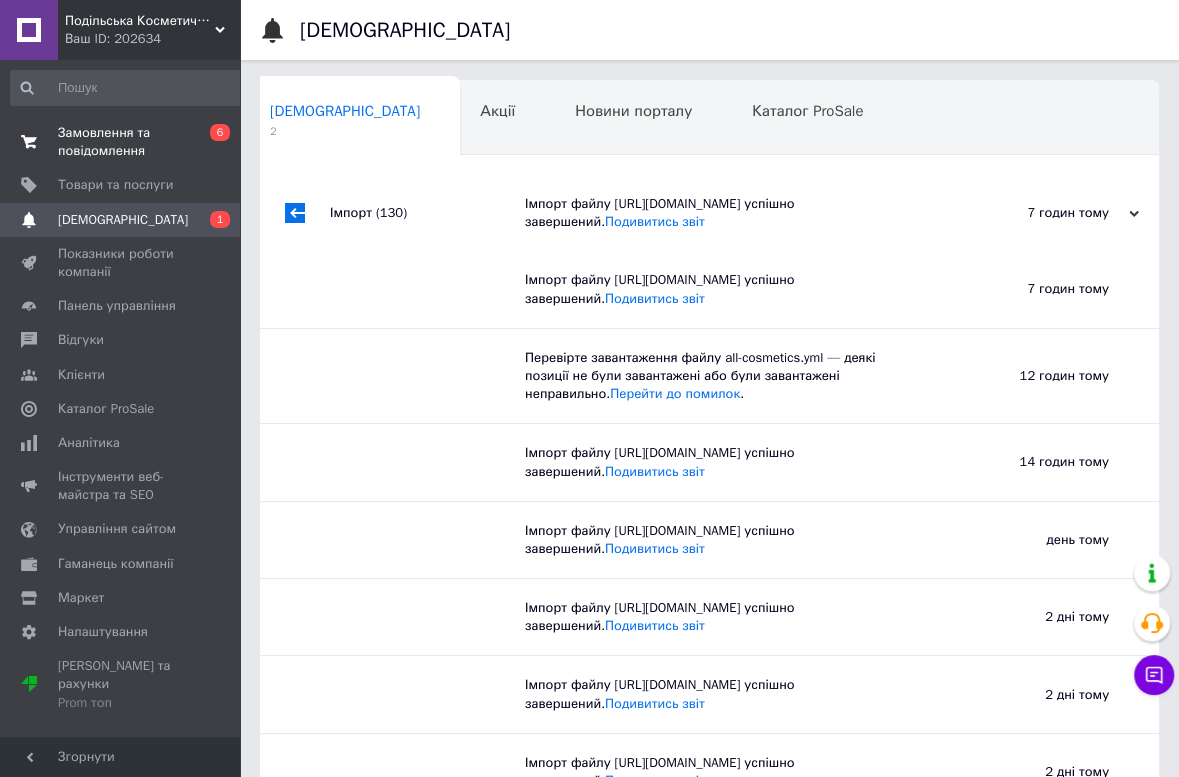 click on "Замовлення та повідомлення" at bounding box center (121, 142) 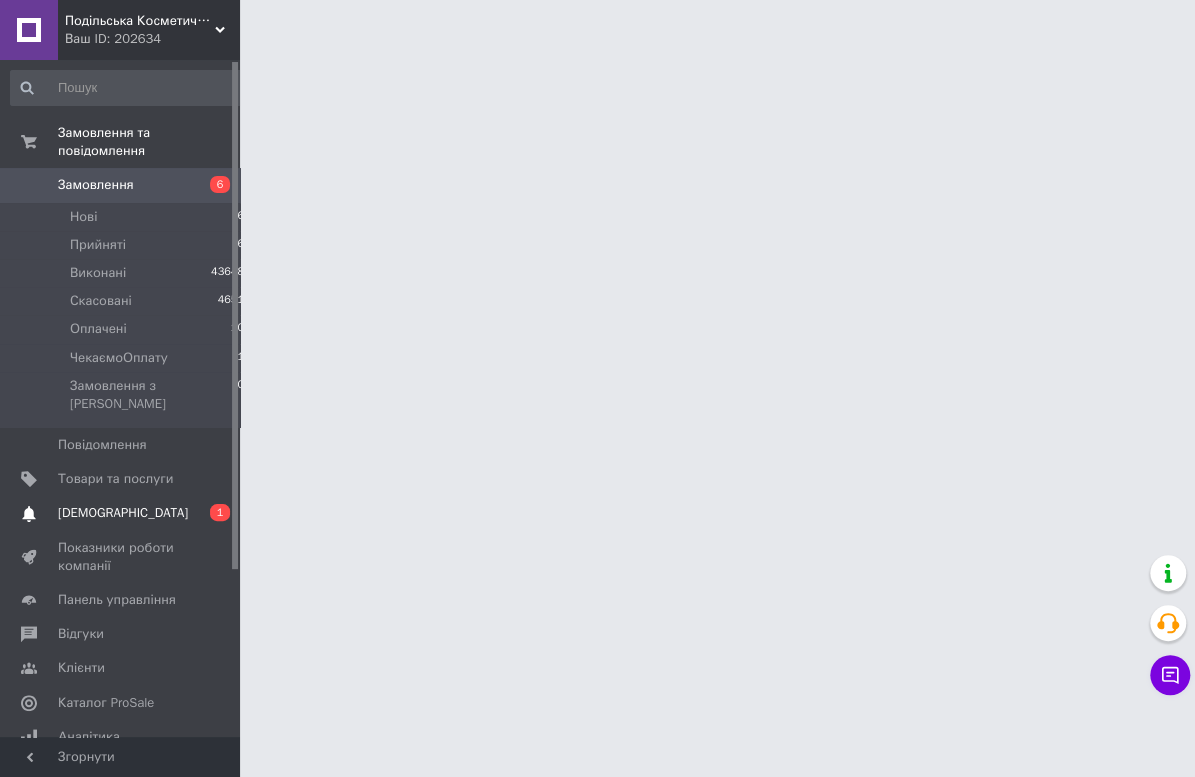 click on "[DEMOGRAPHIC_DATA]" at bounding box center (123, 513) 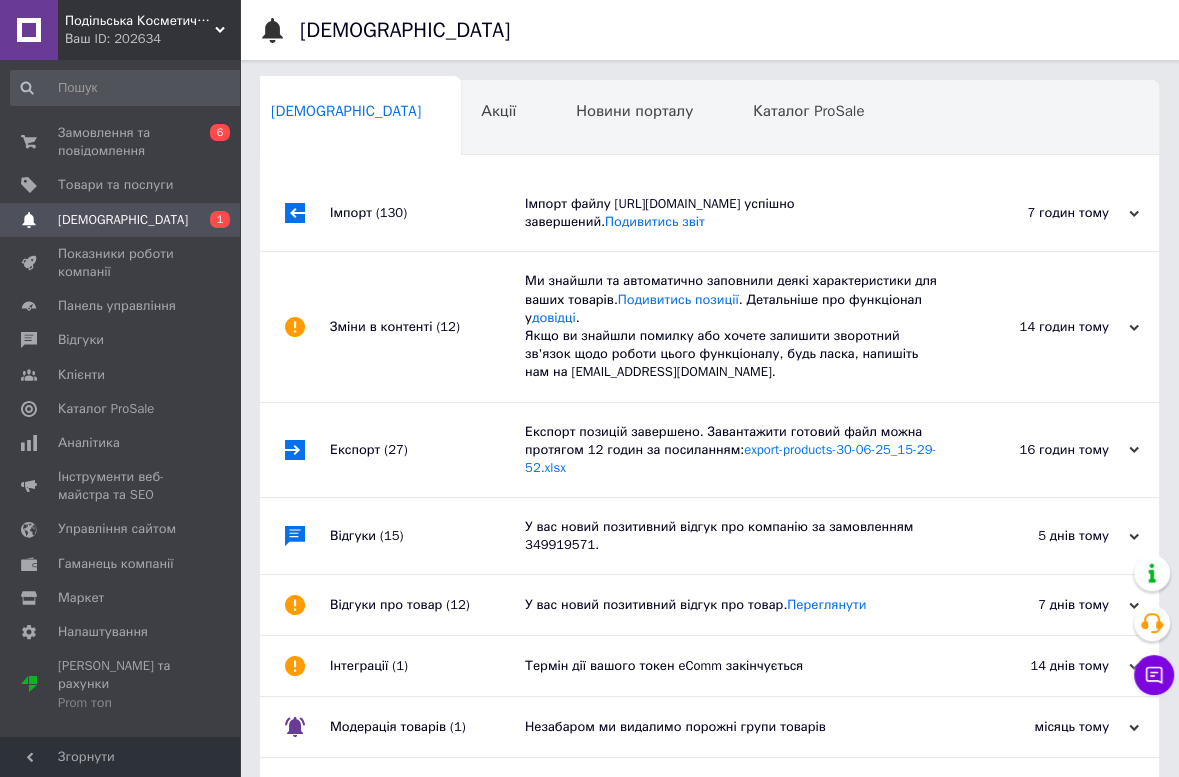 scroll, scrollTop: 0, scrollLeft: 10, axis: horizontal 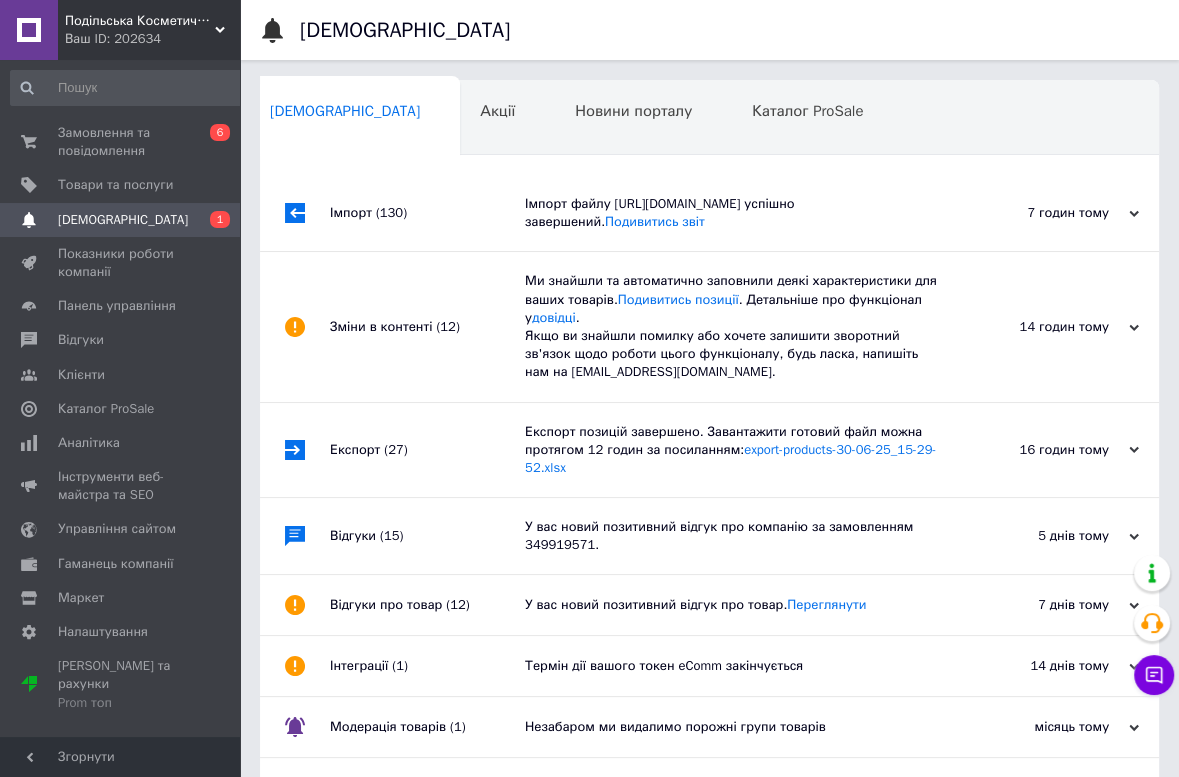 click on "Імпорт файлу [URL][DOMAIN_NAME] успішно завершений.  Подивитись звіт" at bounding box center (732, 213) 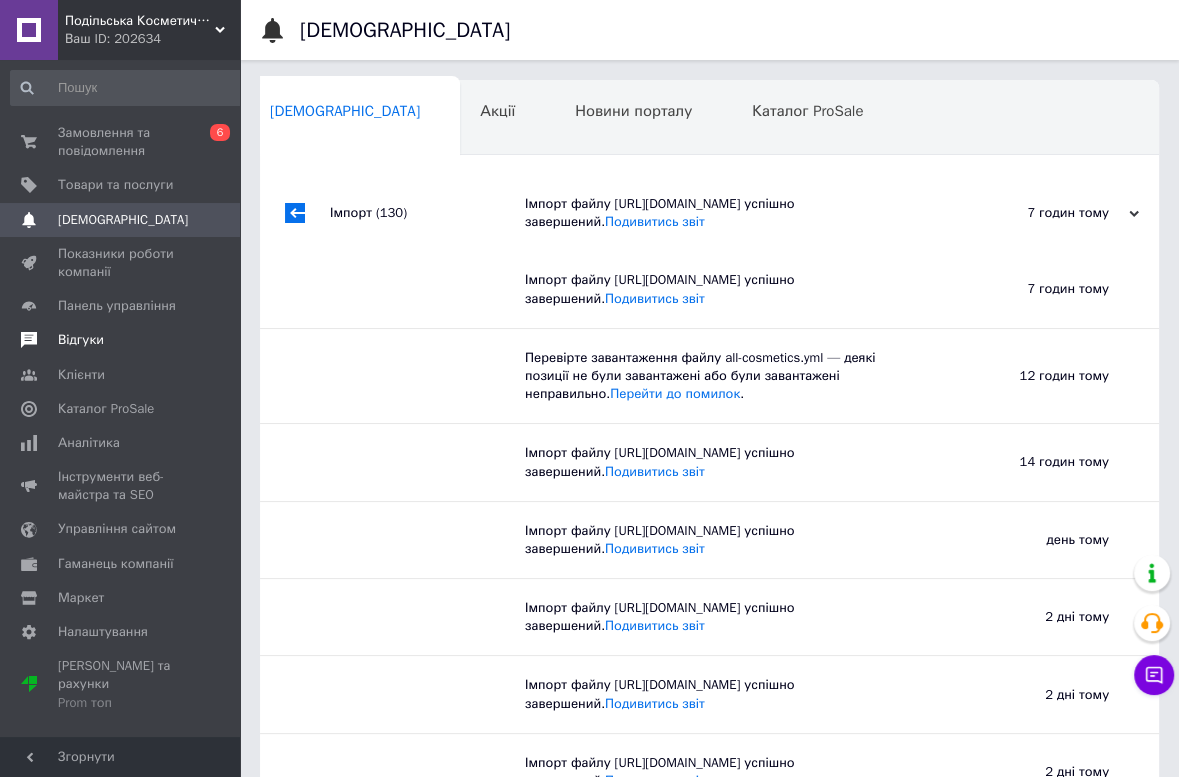 click on "Відгуки" at bounding box center [81, 340] 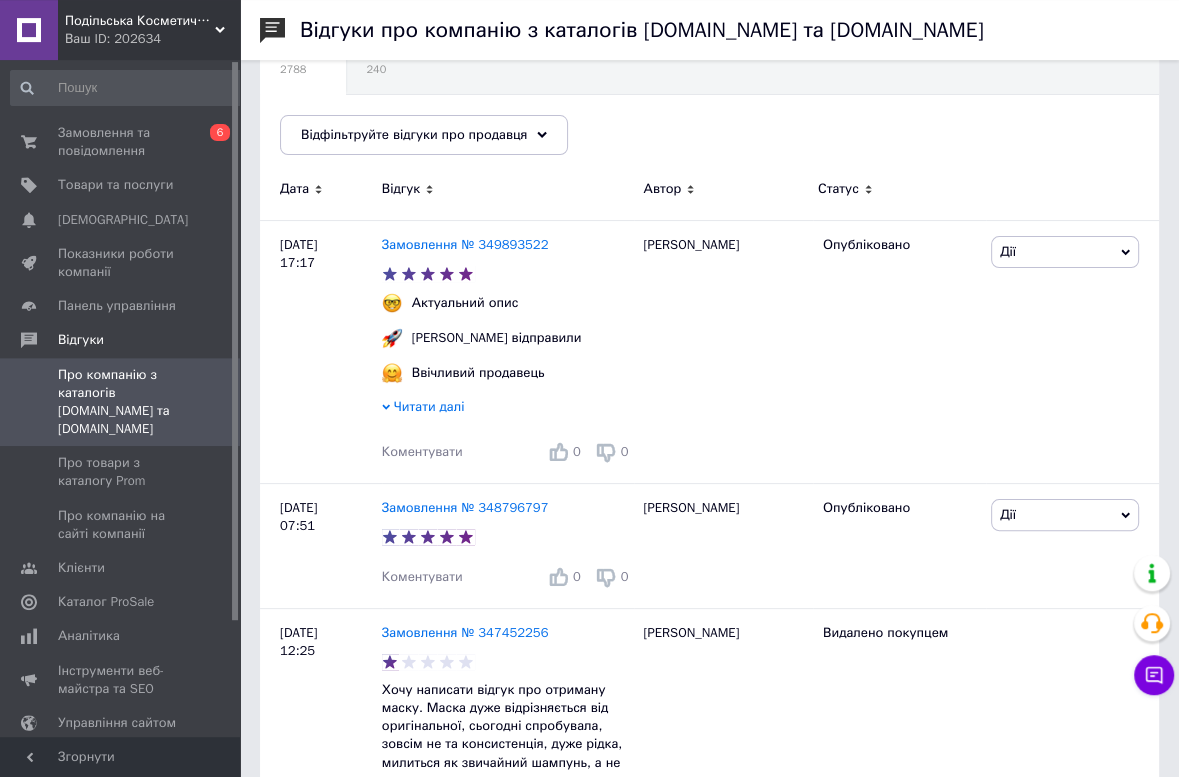 scroll, scrollTop: 212, scrollLeft: 0, axis: vertical 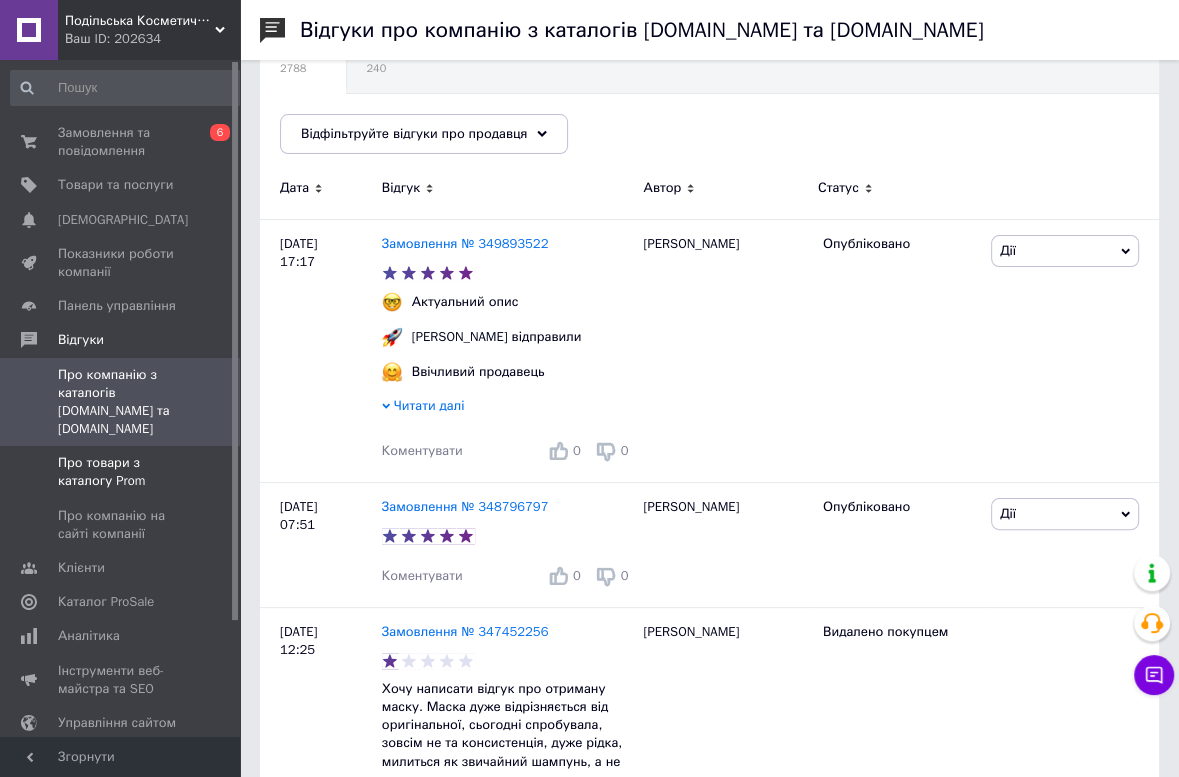 click on "Про товари з каталогу Prom" at bounding box center [121, 472] 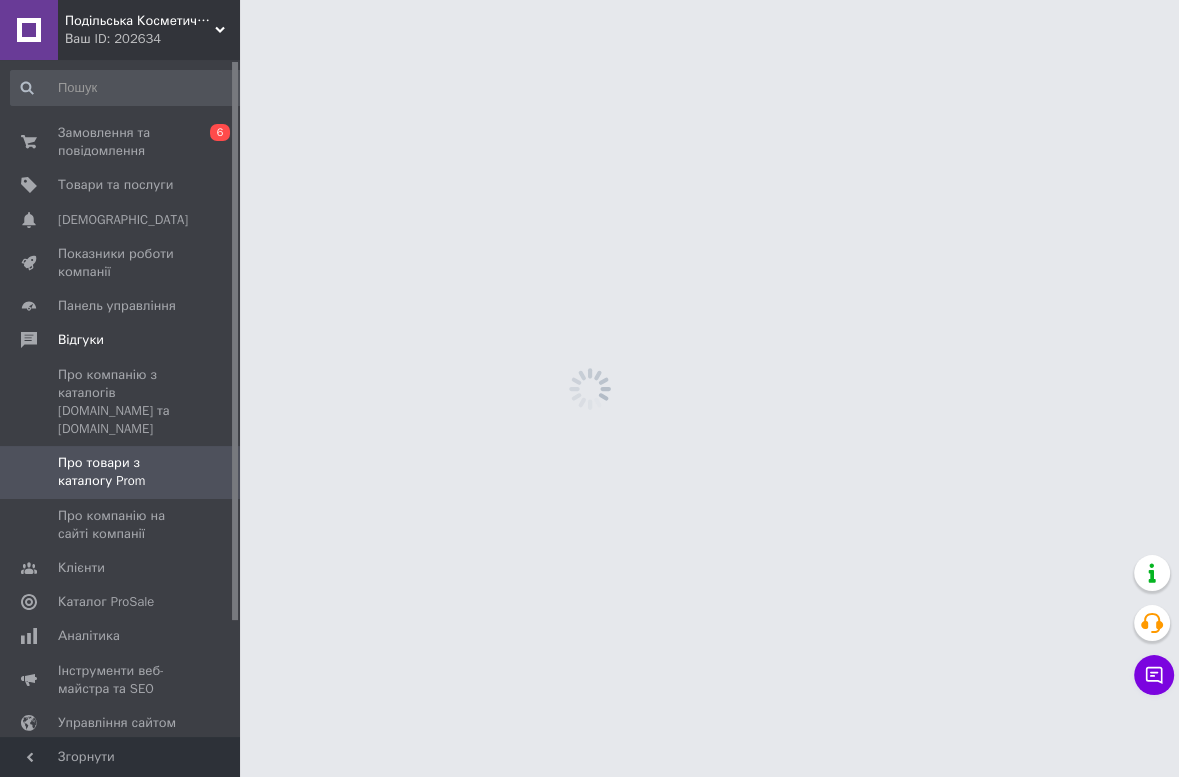 scroll, scrollTop: 0, scrollLeft: 0, axis: both 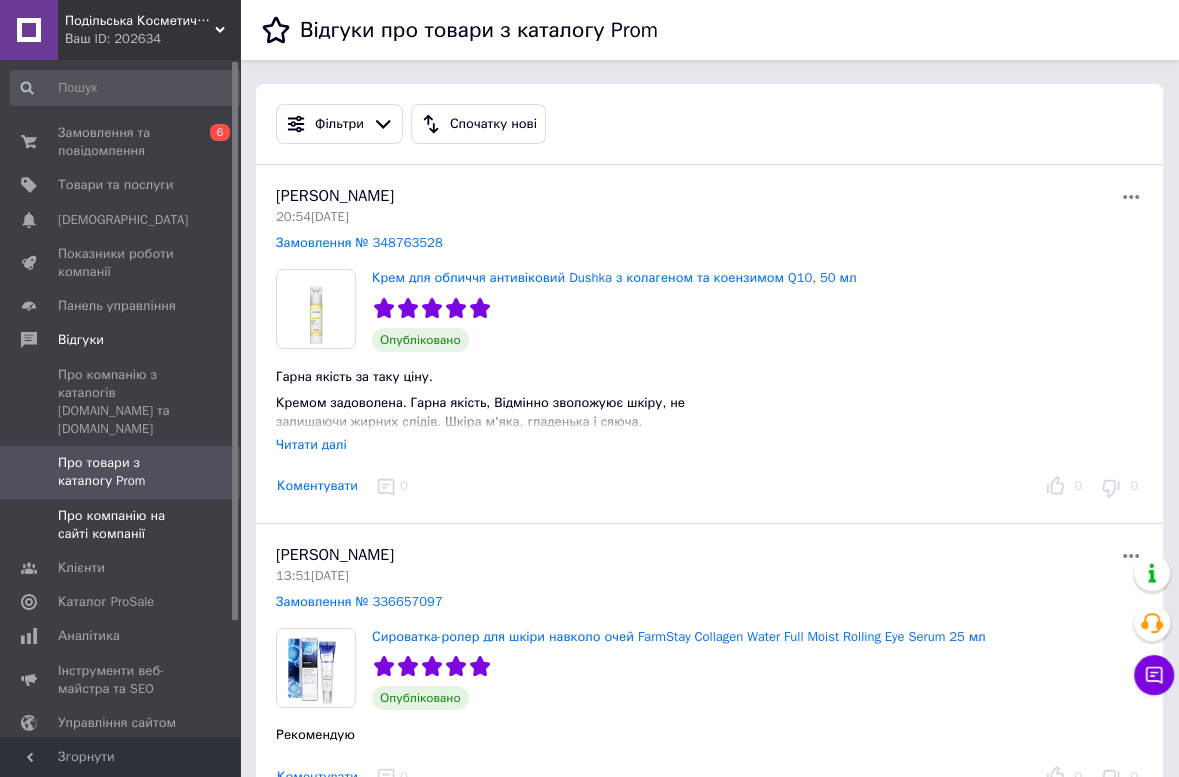 click on "Про компанію на сайті компанії" at bounding box center [121, 525] 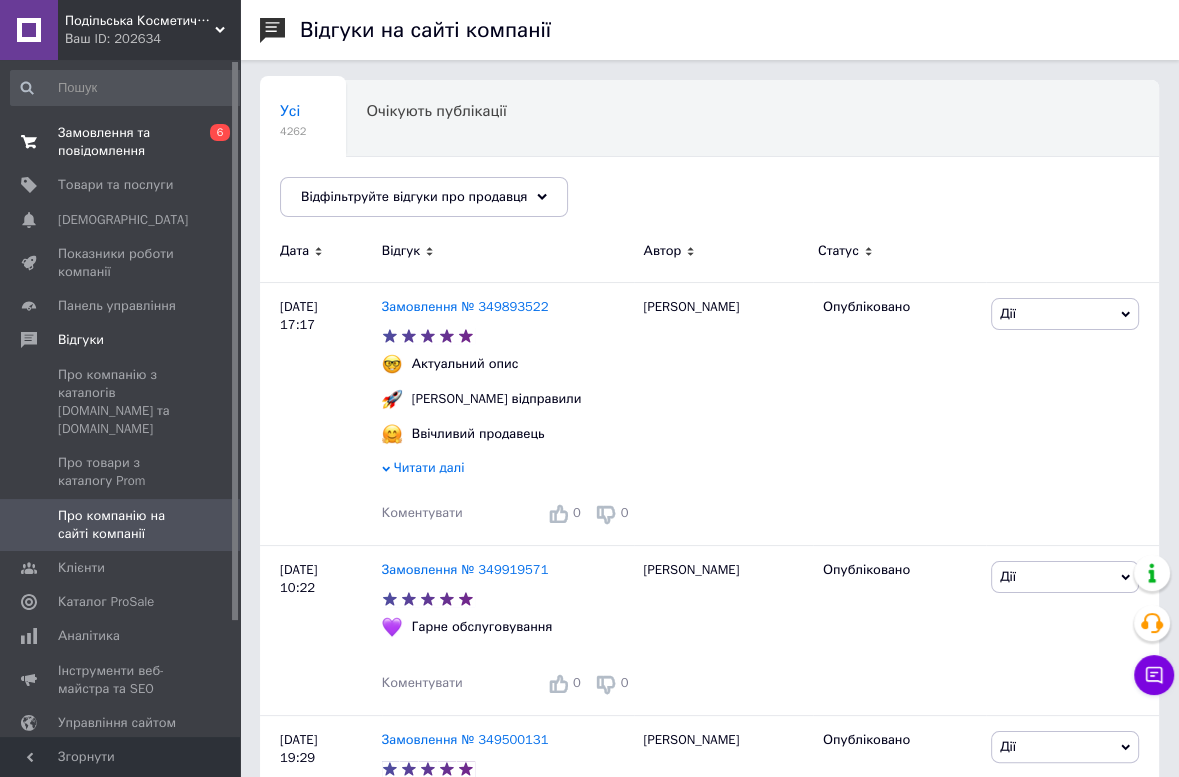 click on "Замовлення та повідомлення" at bounding box center (121, 142) 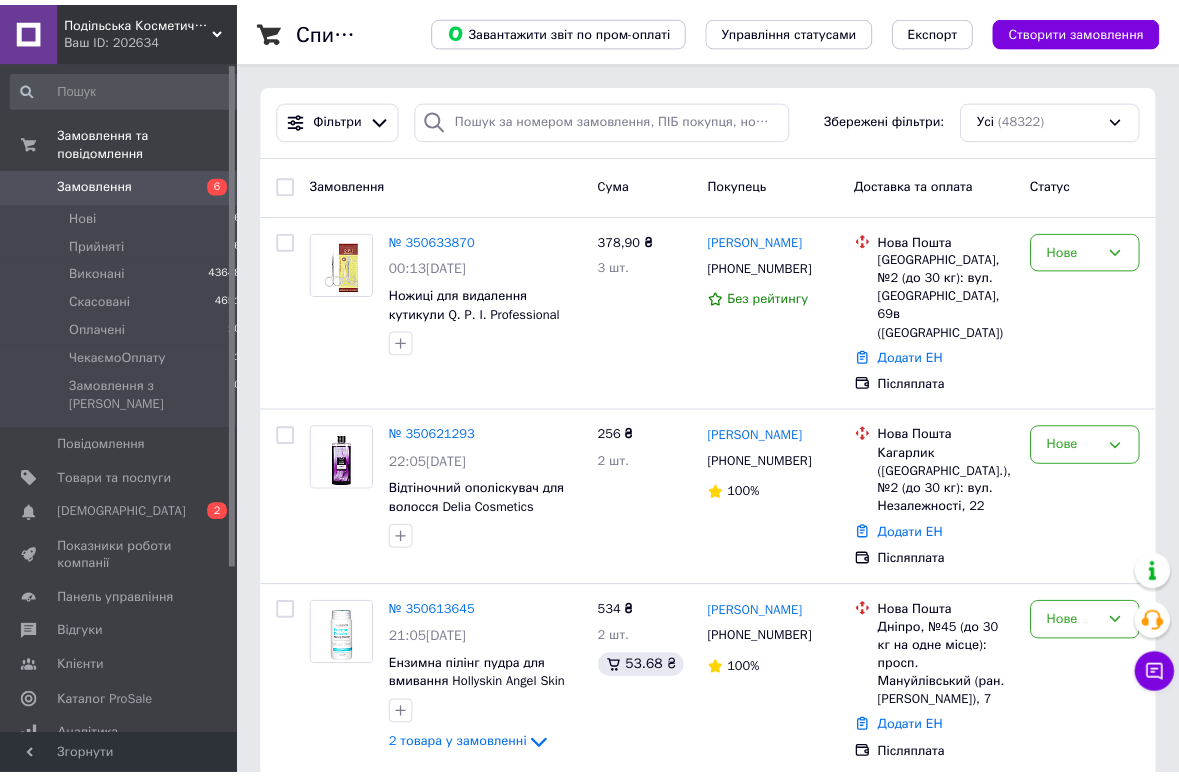 scroll, scrollTop: 0, scrollLeft: 0, axis: both 